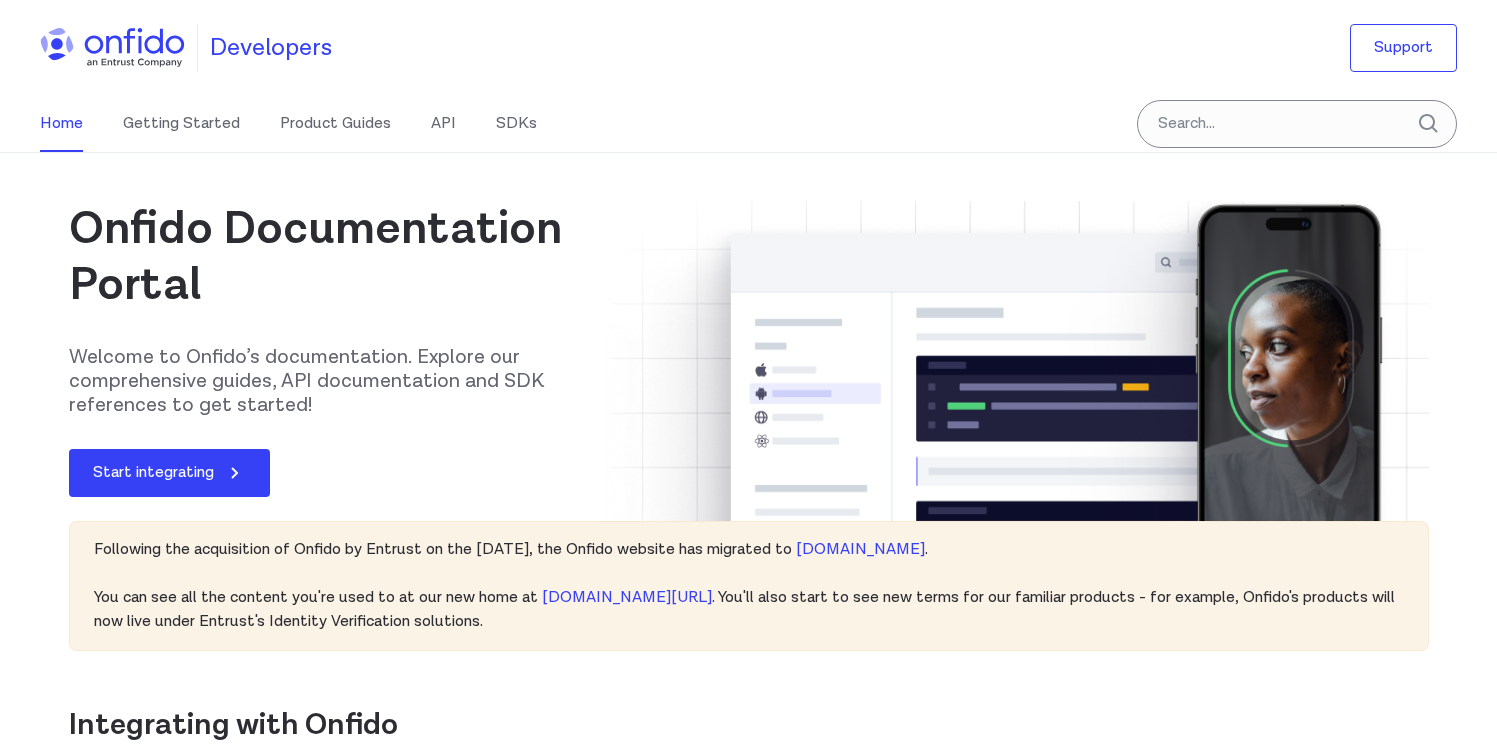 scroll, scrollTop: 0, scrollLeft: 0, axis: both 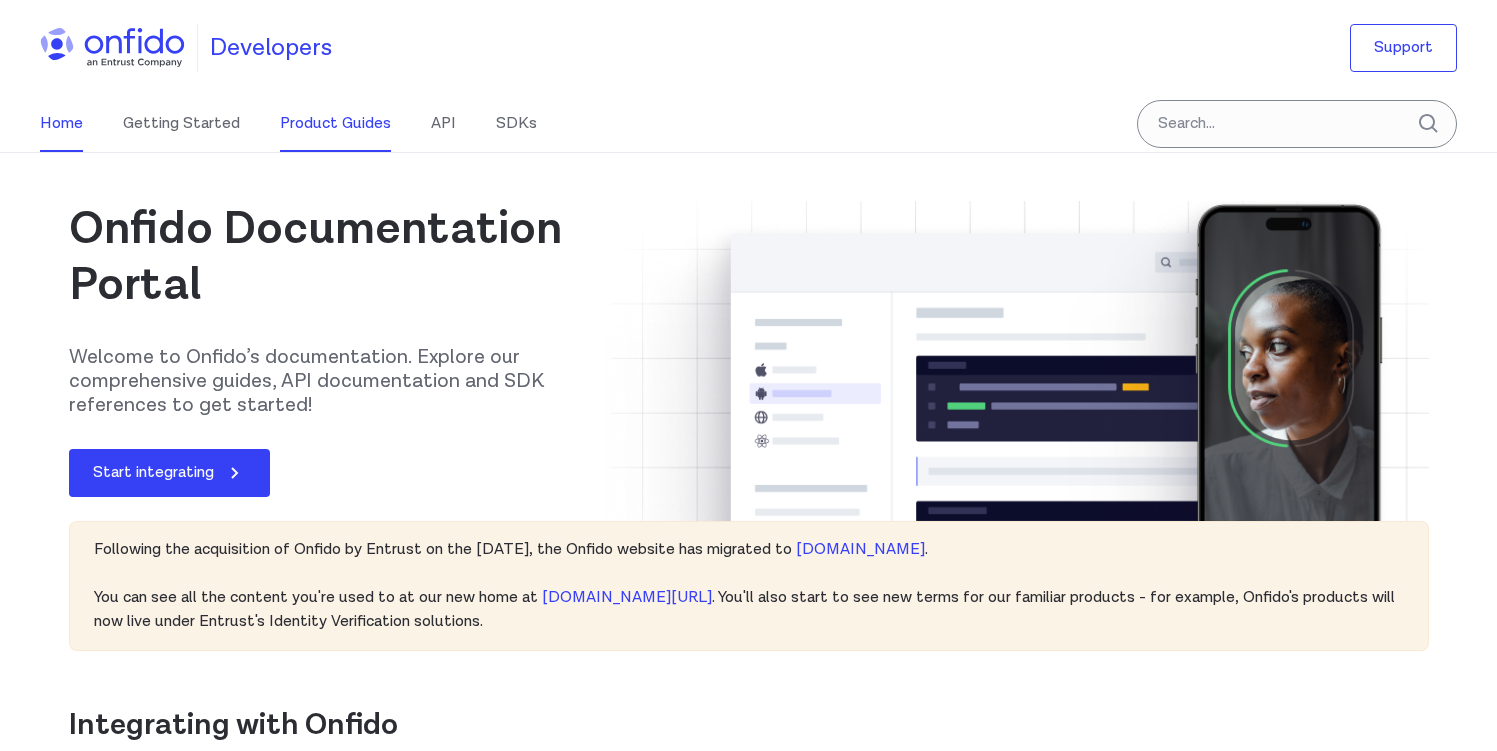 click on "Product Guides" at bounding box center (335, 124) 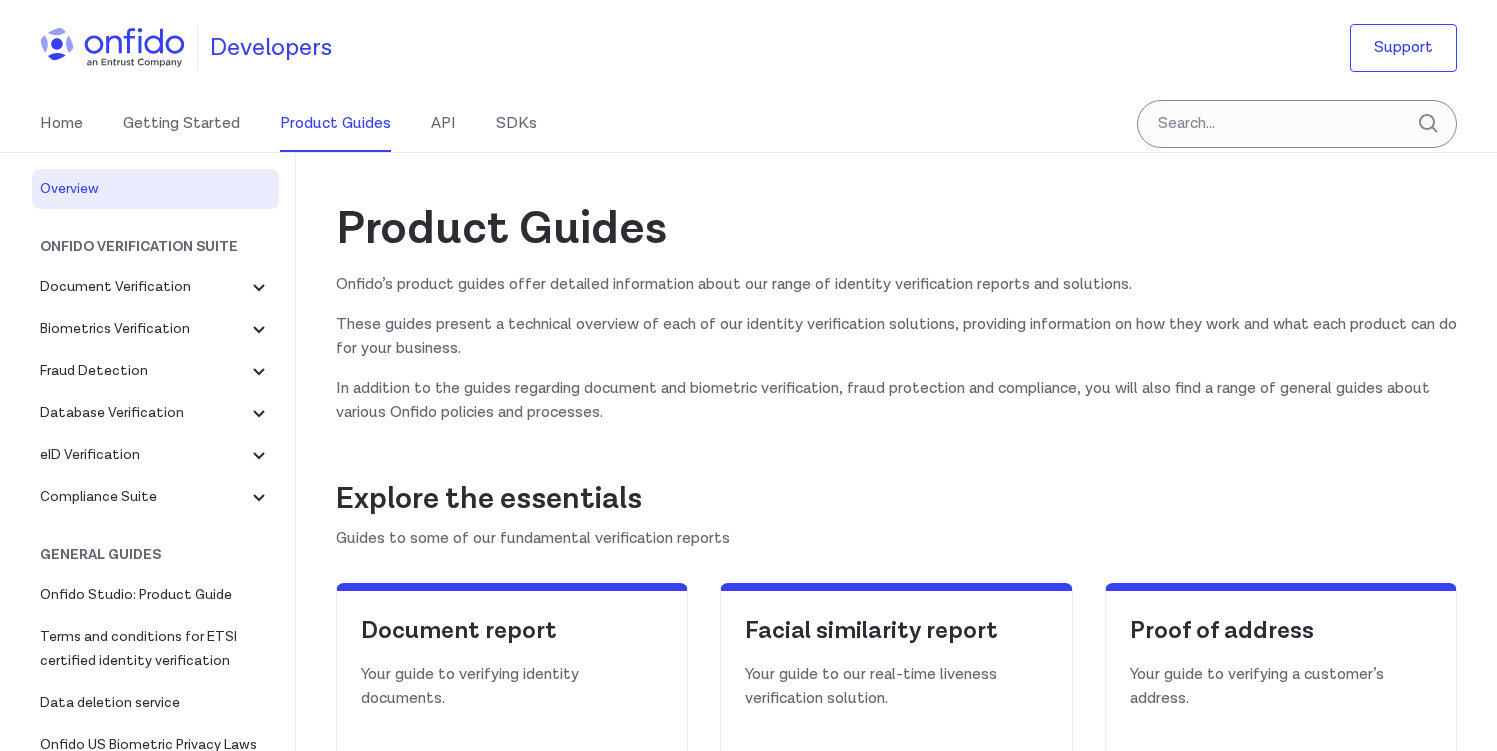 scroll, scrollTop: 0, scrollLeft: 0, axis: both 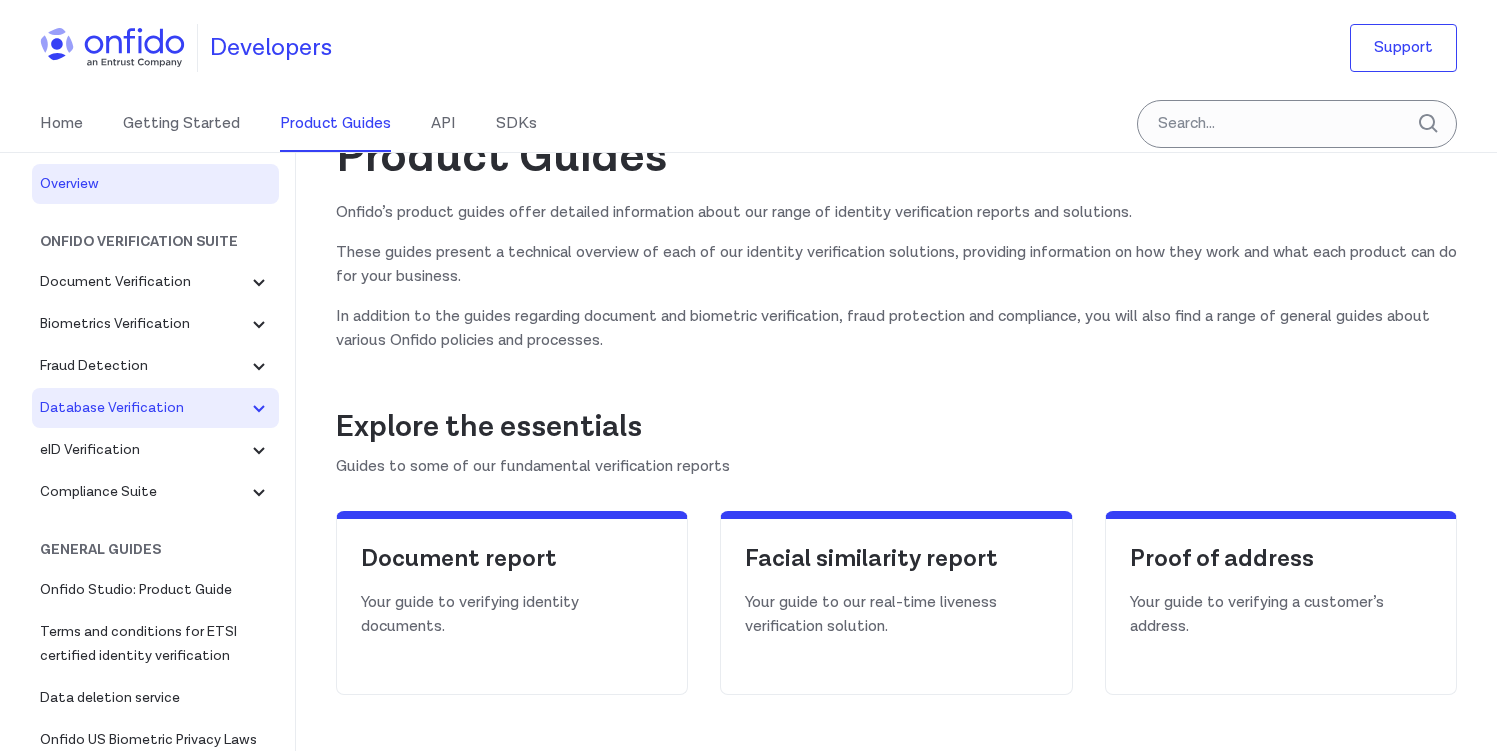 click on "Database Verification" at bounding box center [143, 408] 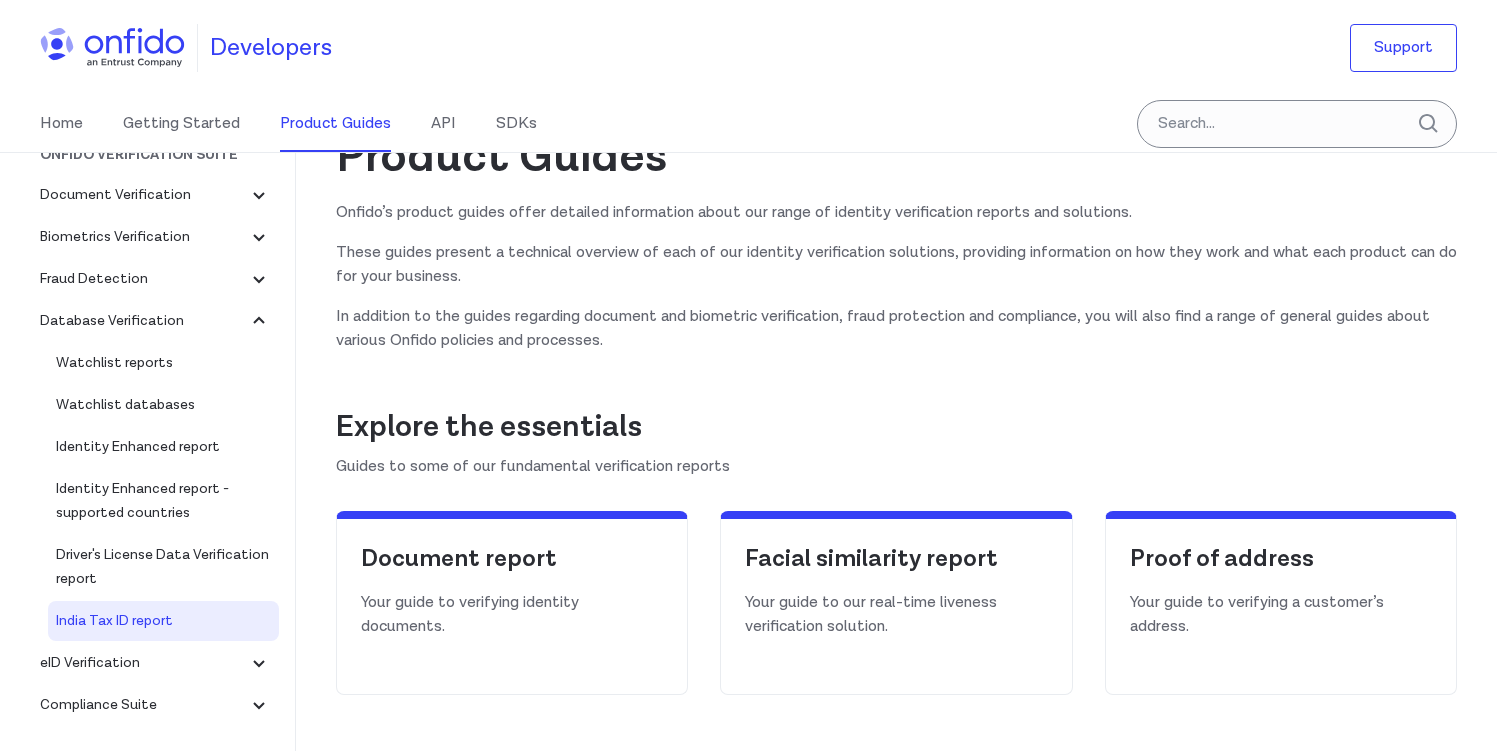 scroll, scrollTop: 92, scrollLeft: 0, axis: vertical 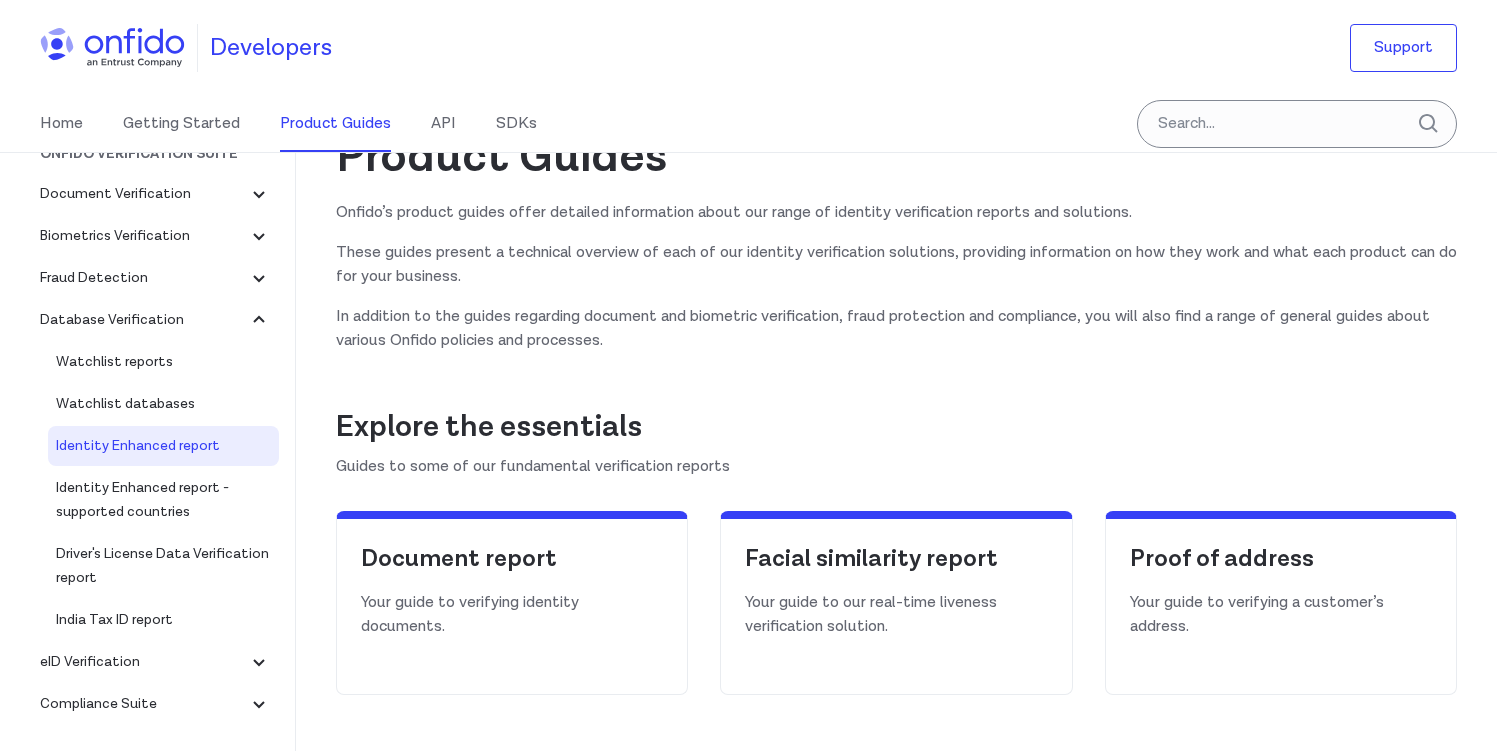 click on "Identity Enhanced report" at bounding box center (163, 446) 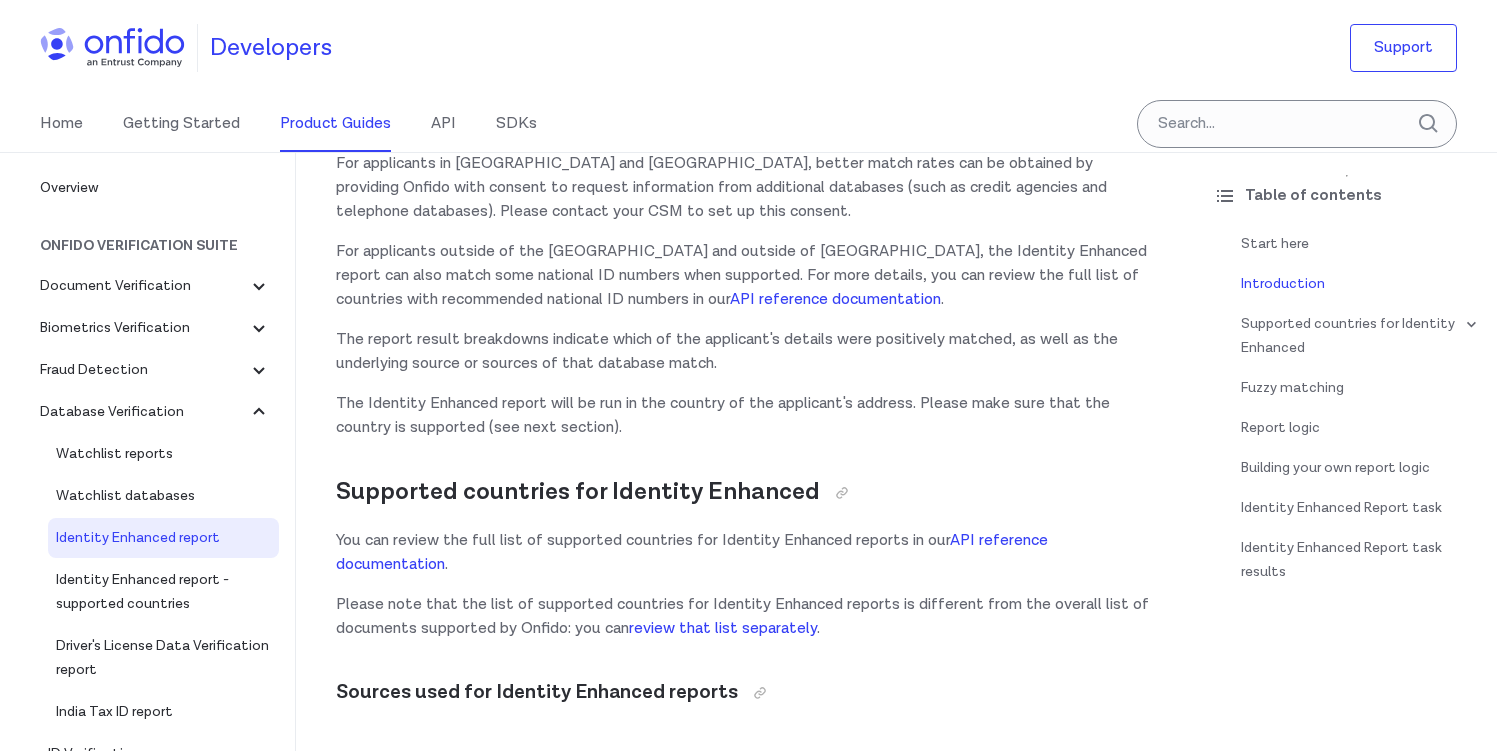 scroll, scrollTop: 428, scrollLeft: 0, axis: vertical 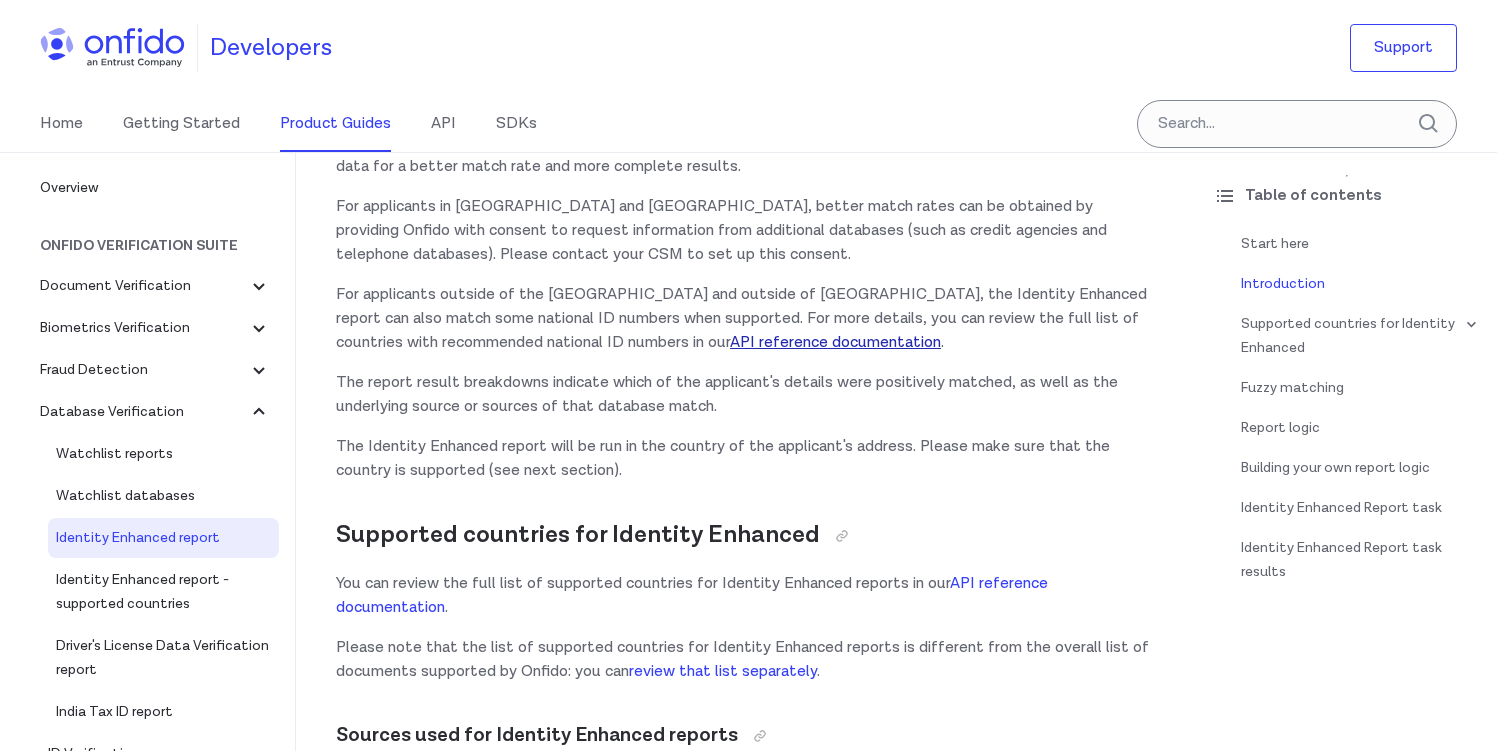 click on "API reference documentation" at bounding box center (835, 342) 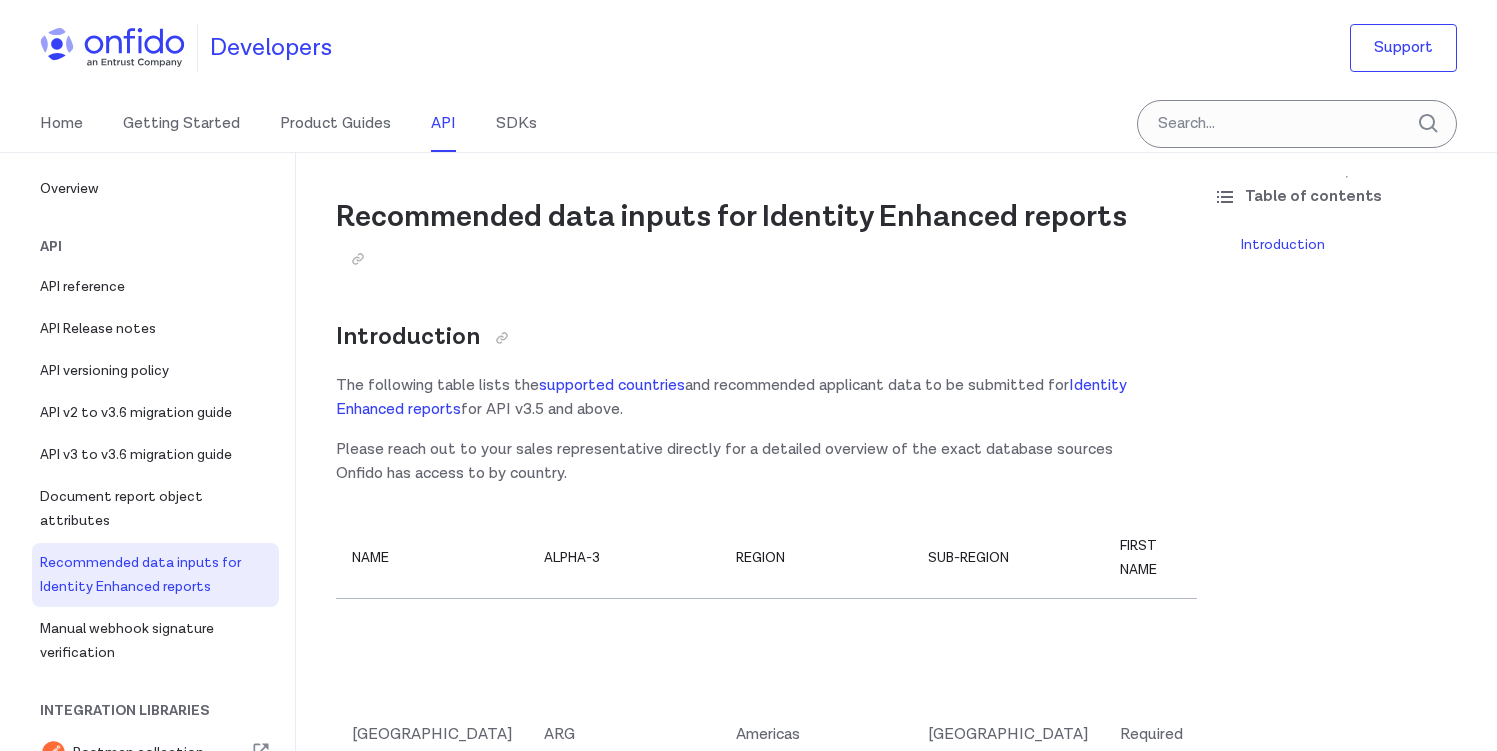 scroll, scrollTop: 0, scrollLeft: 0, axis: both 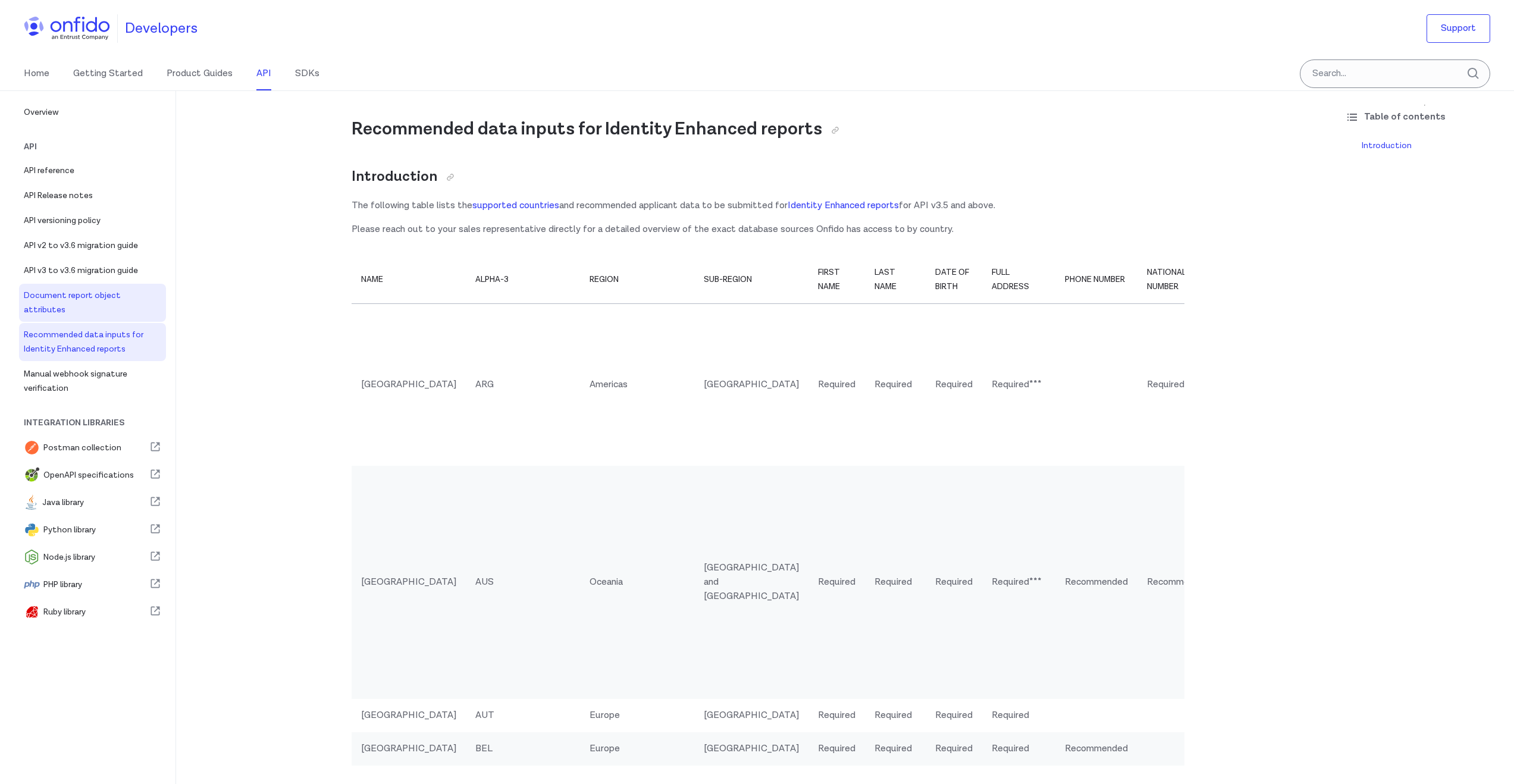 click on "Document report object attributes" at bounding box center (92, 303) 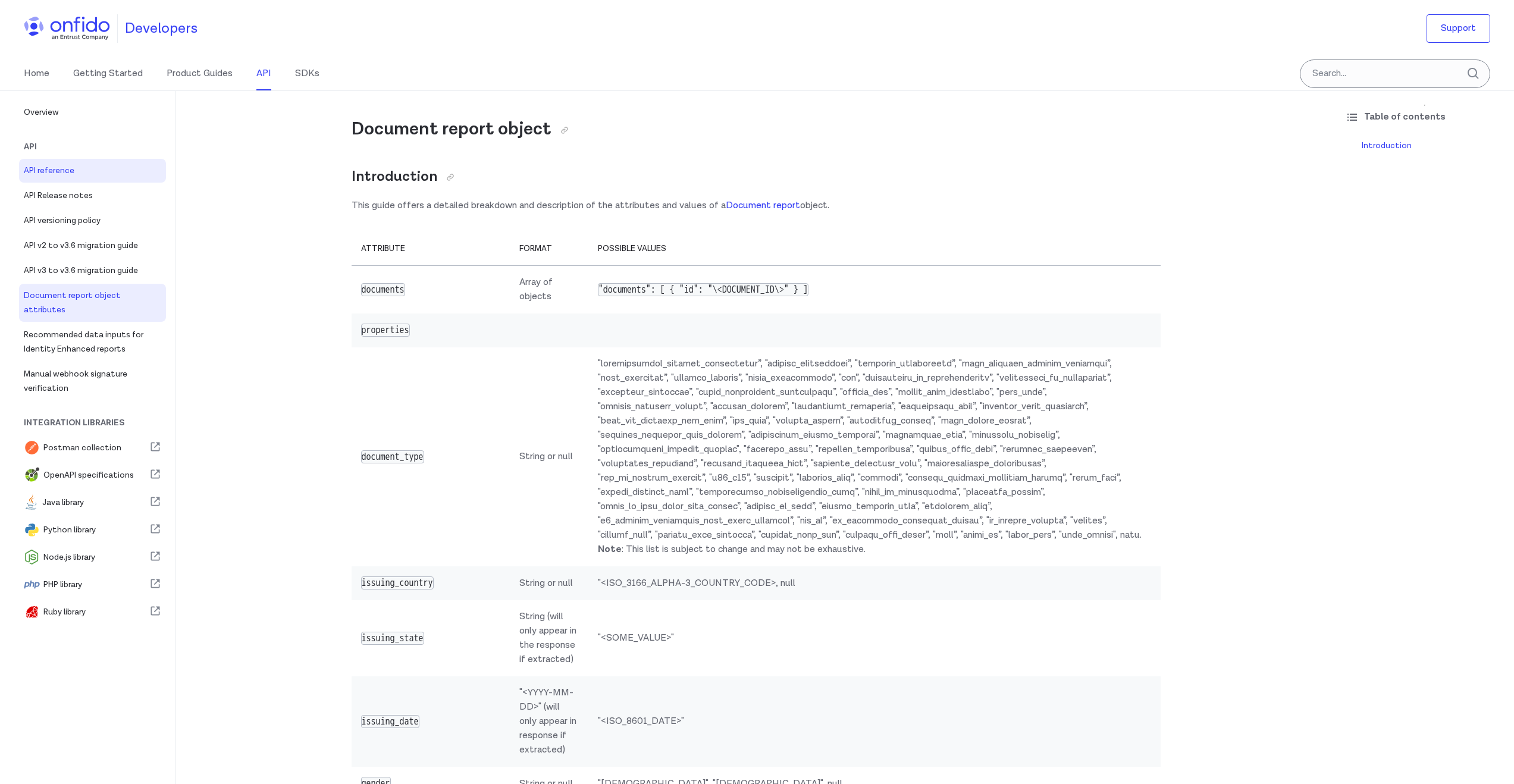 click on "API reference" at bounding box center (92, 171) 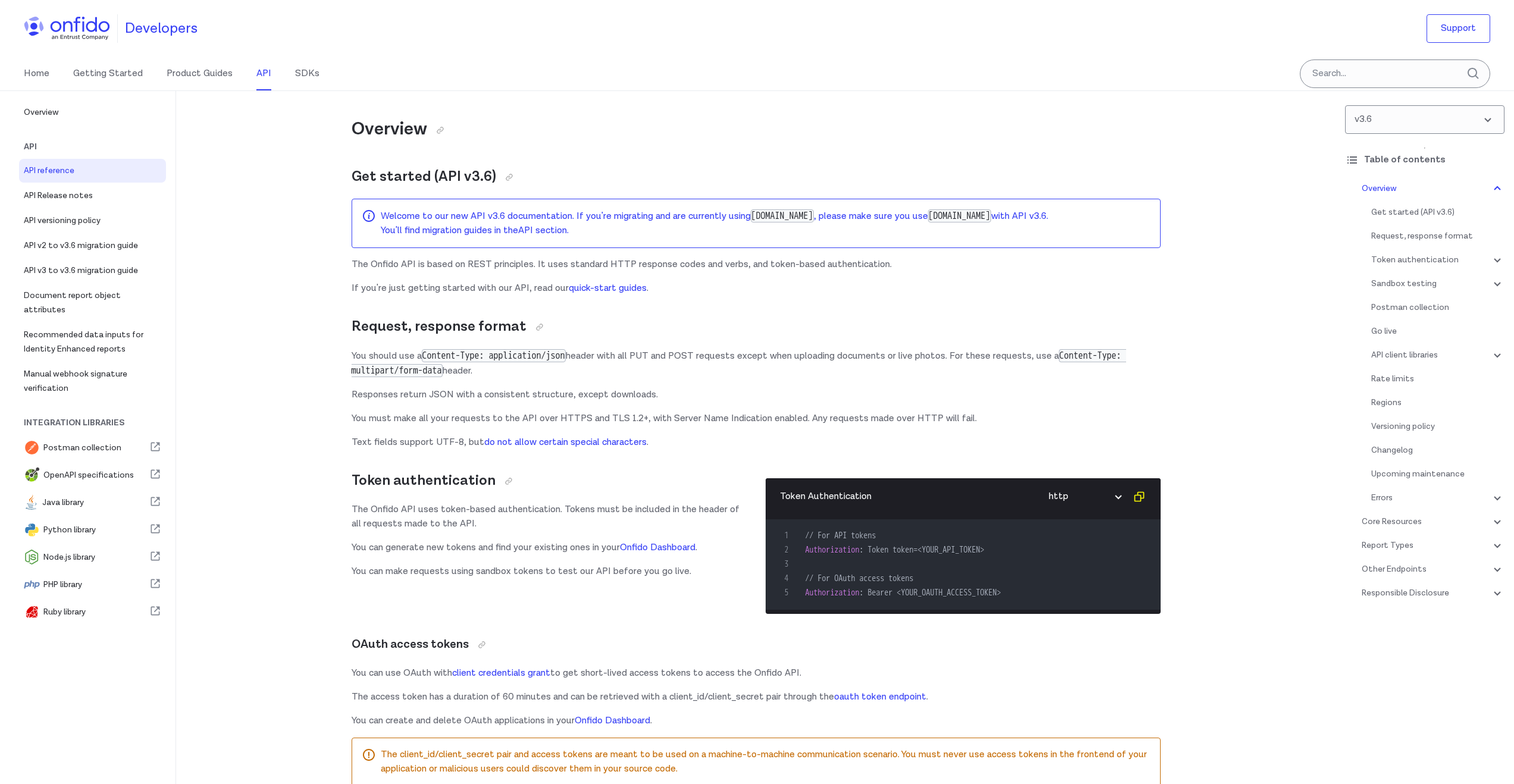 click on "Api" at bounding box center [97, 147] 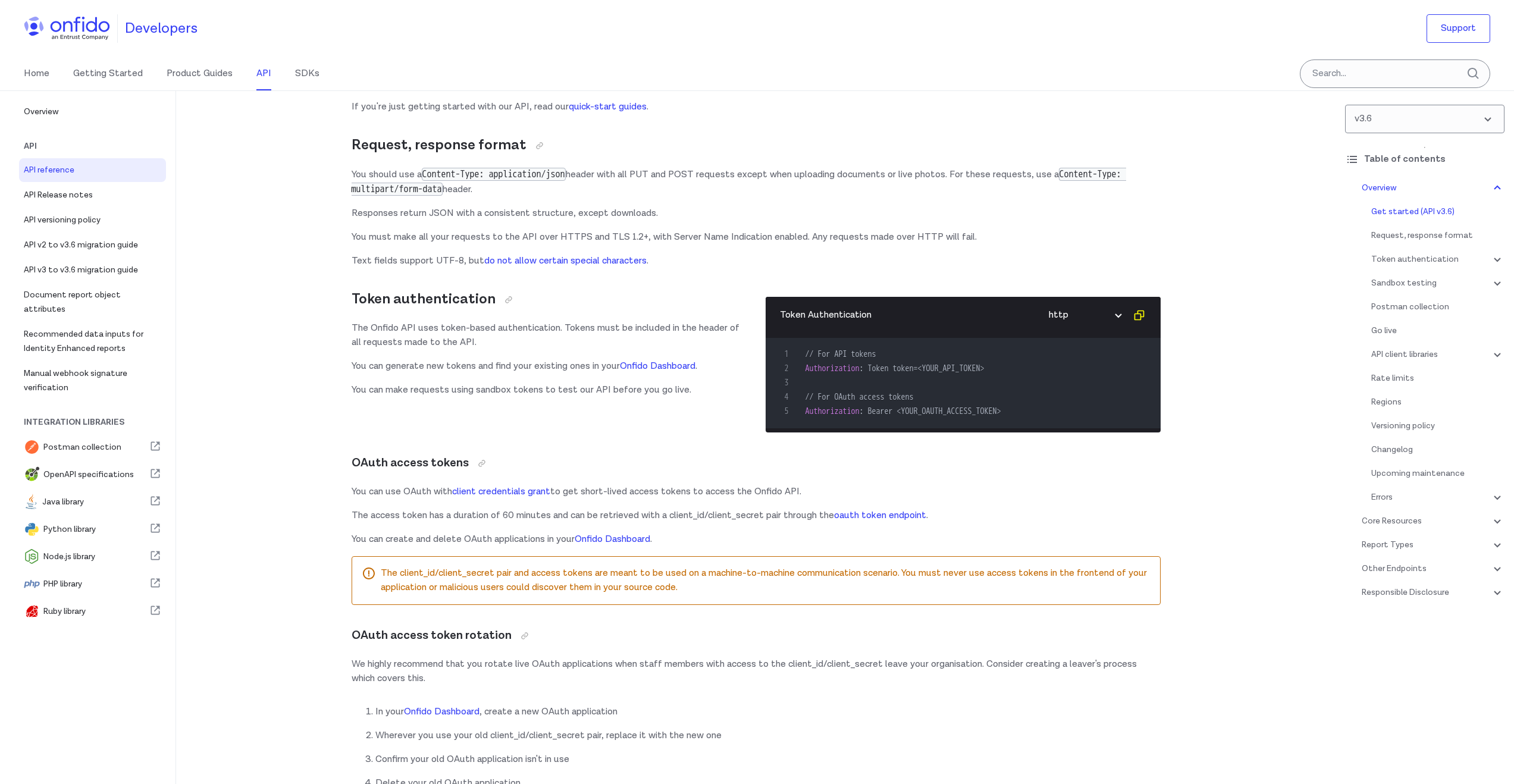 scroll, scrollTop: 249, scrollLeft: 0, axis: vertical 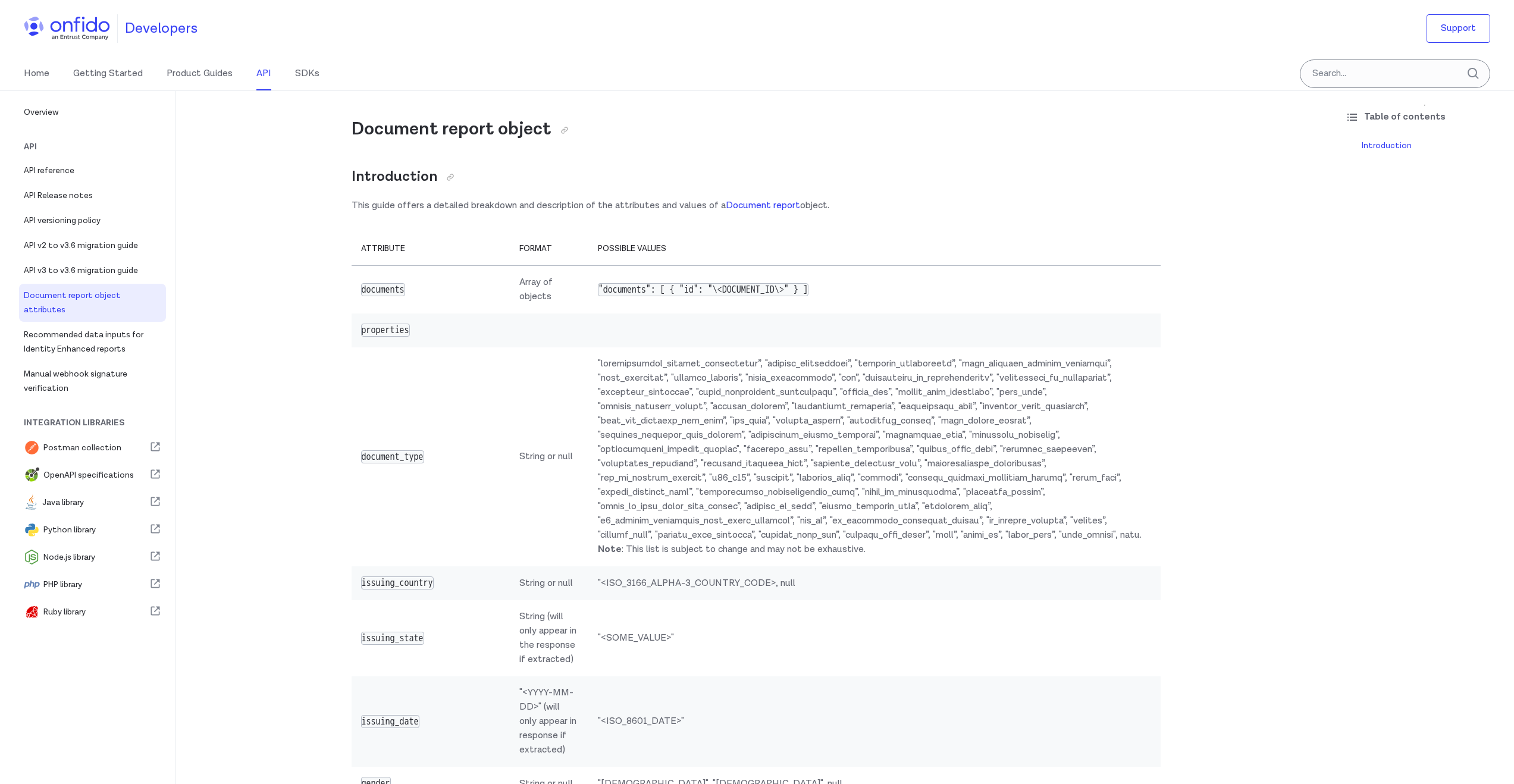 click on "Possible values" at bounding box center (874, 249) 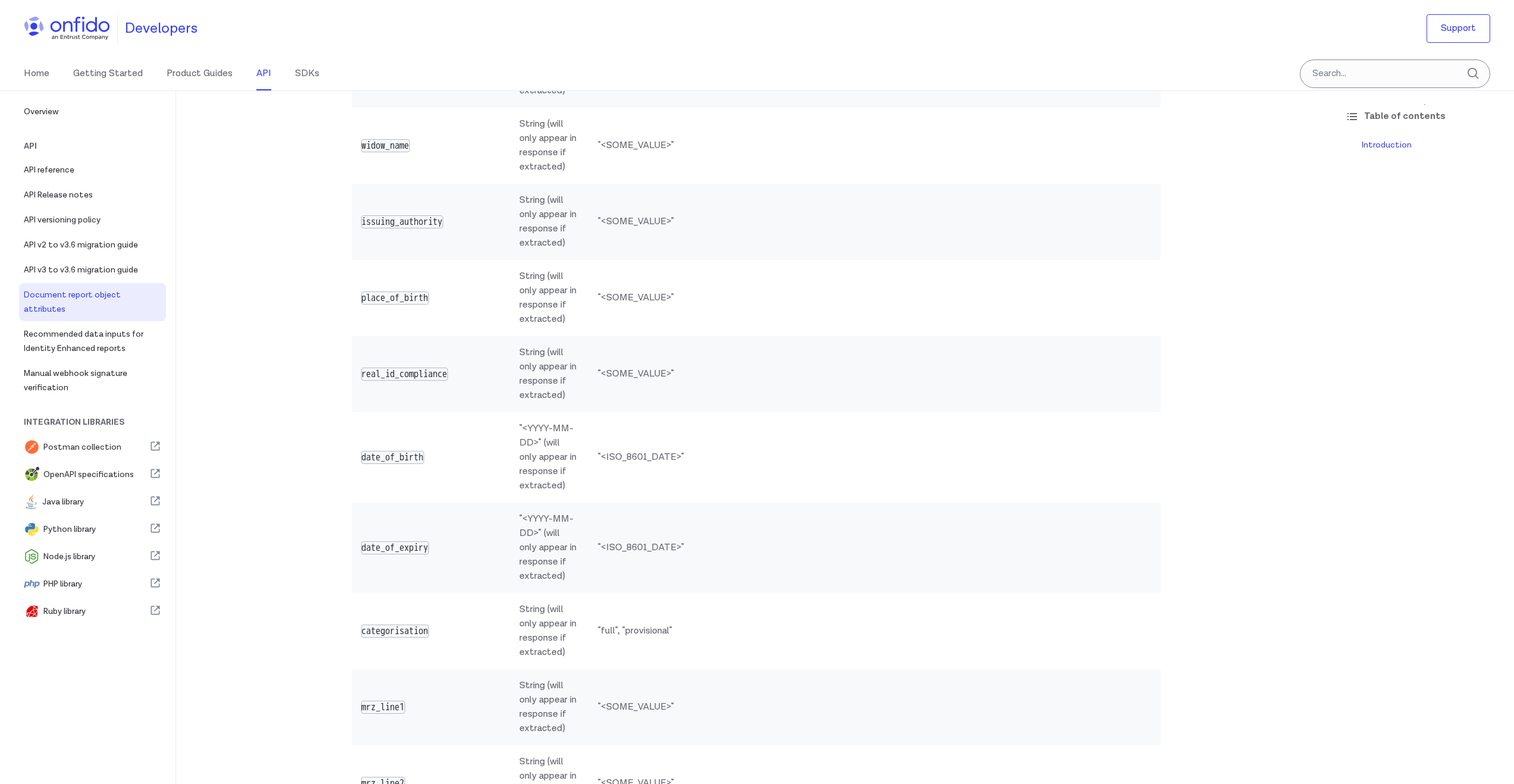 scroll, scrollTop: 990, scrollLeft: 0, axis: vertical 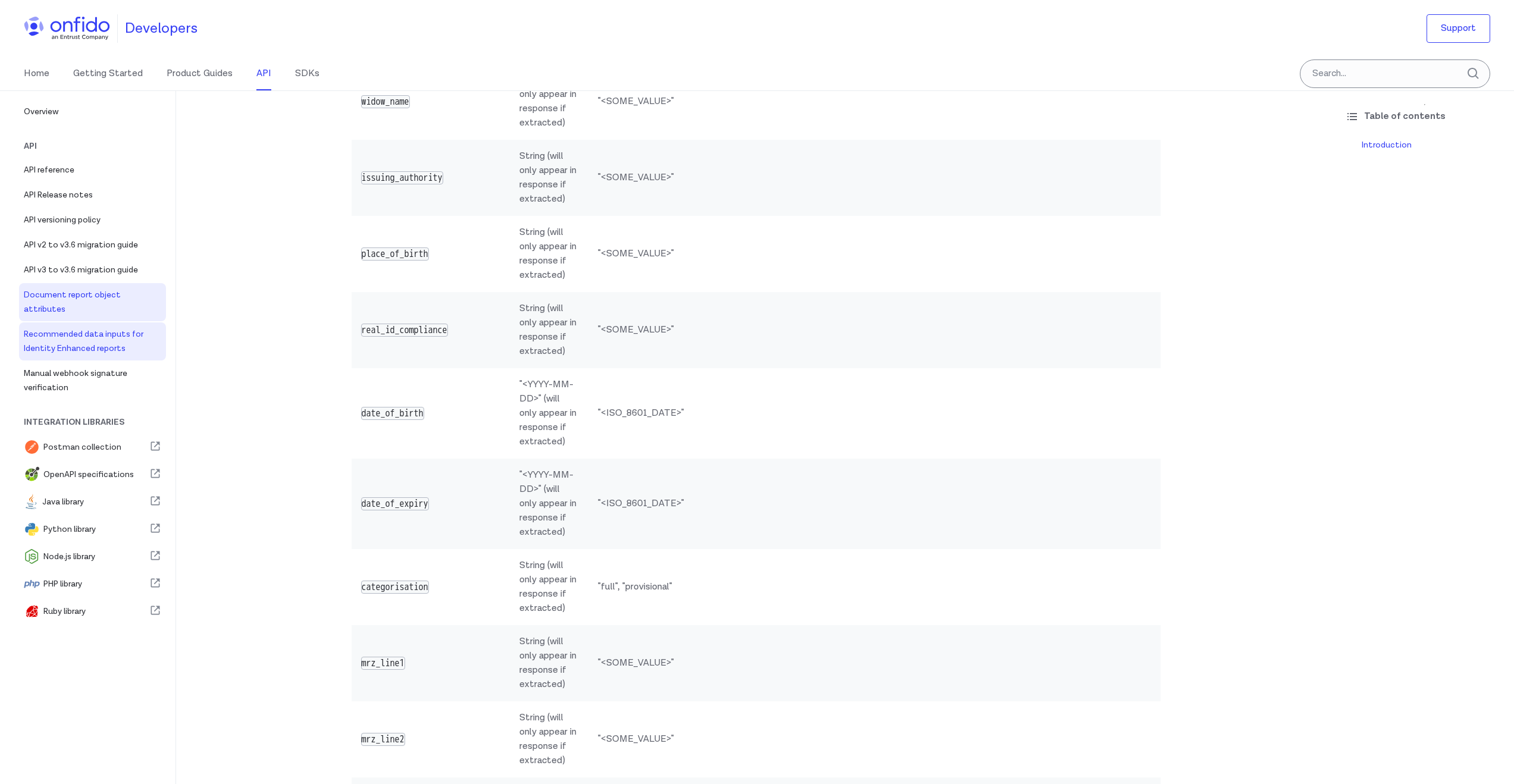 click on "Recommended data inputs for Identity Enhanced reports" at bounding box center (92, 341) 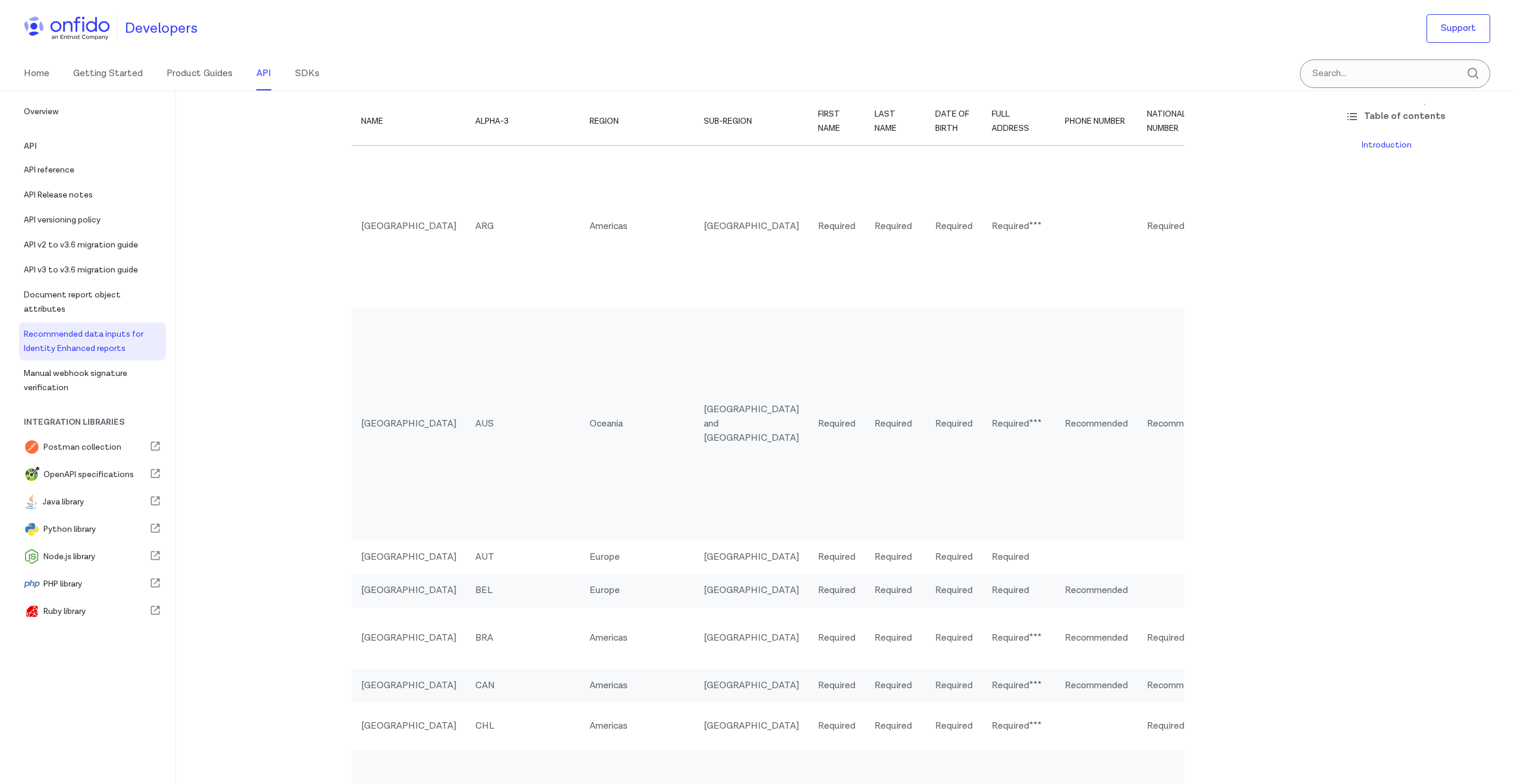 scroll, scrollTop: 0, scrollLeft: 0, axis: both 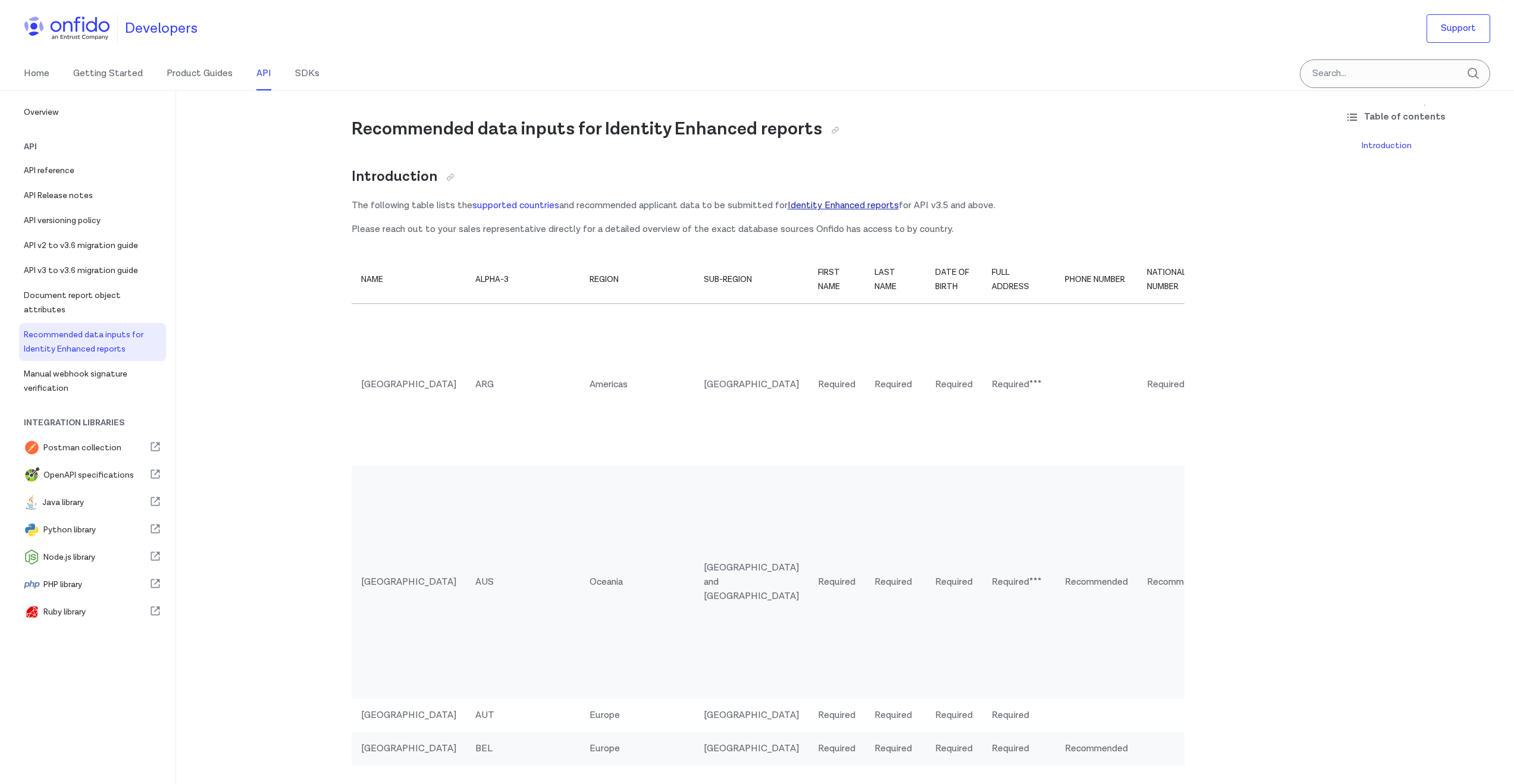 click on "Identity Enhanced reports" at bounding box center (843, 205) 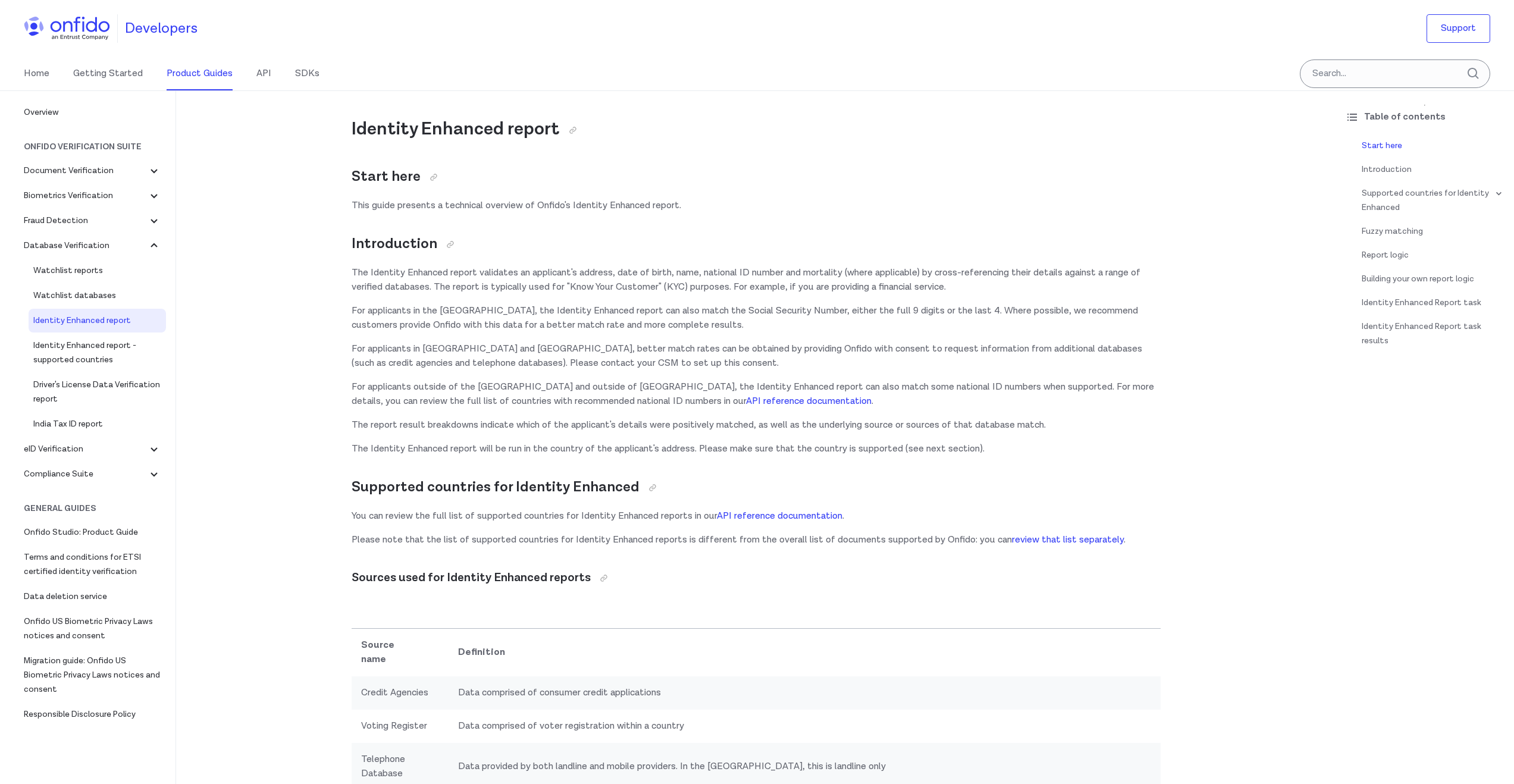 scroll, scrollTop: 0, scrollLeft: 0, axis: both 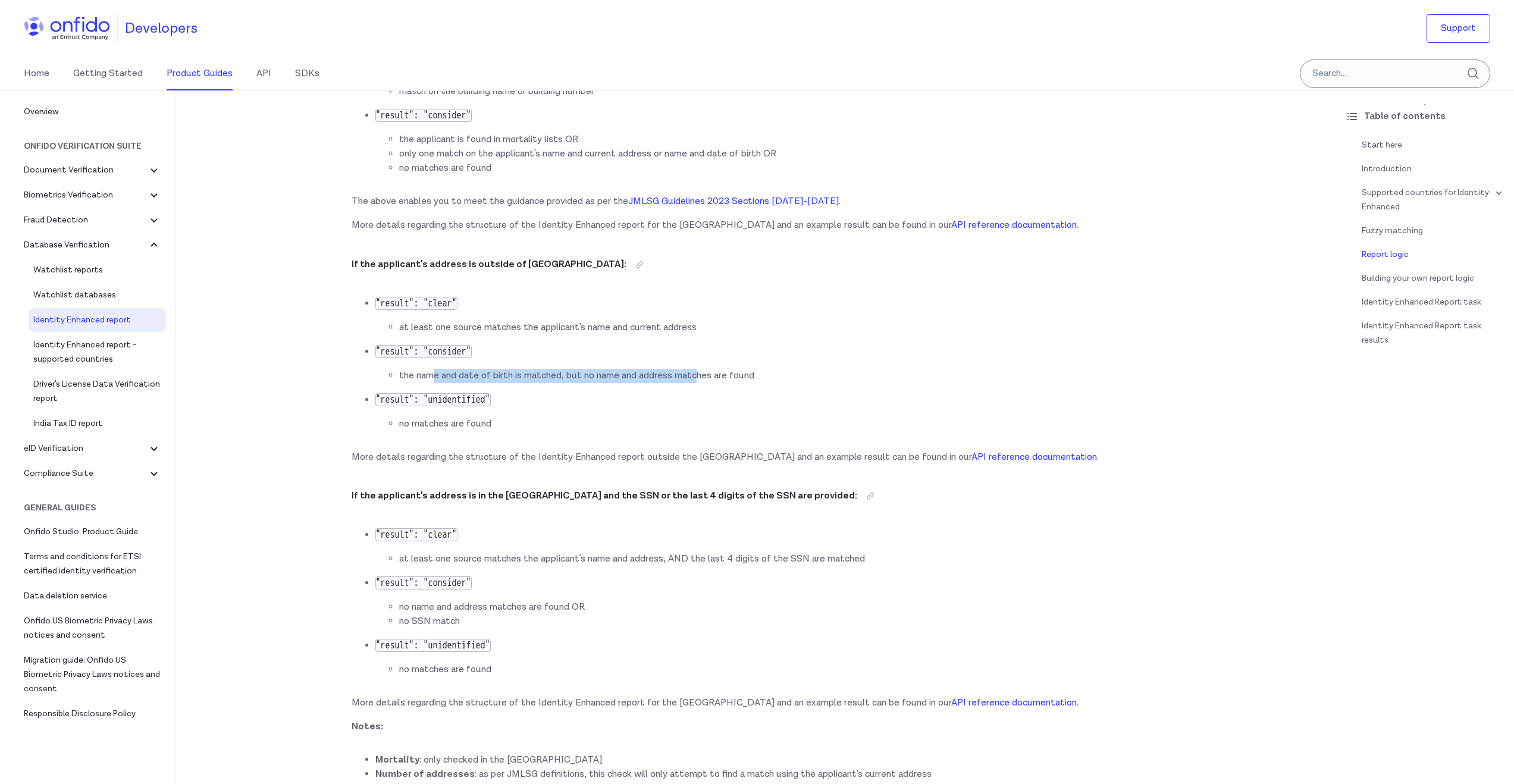drag, startPoint x: 441, startPoint y: 377, endPoint x: 706, endPoint y: 377, distance: 265 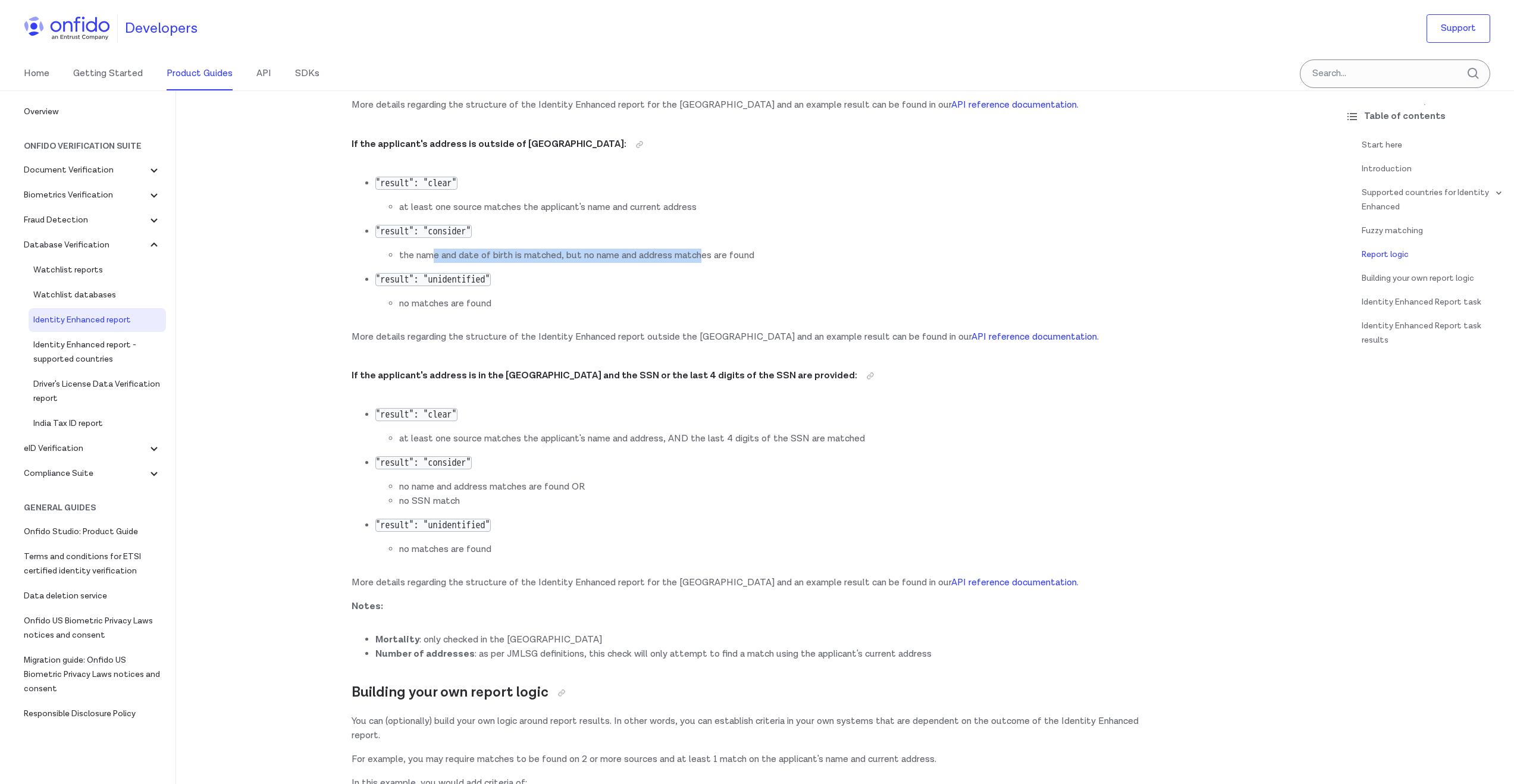 scroll, scrollTop: 1544, scrollLeft: 0, axis: vertical 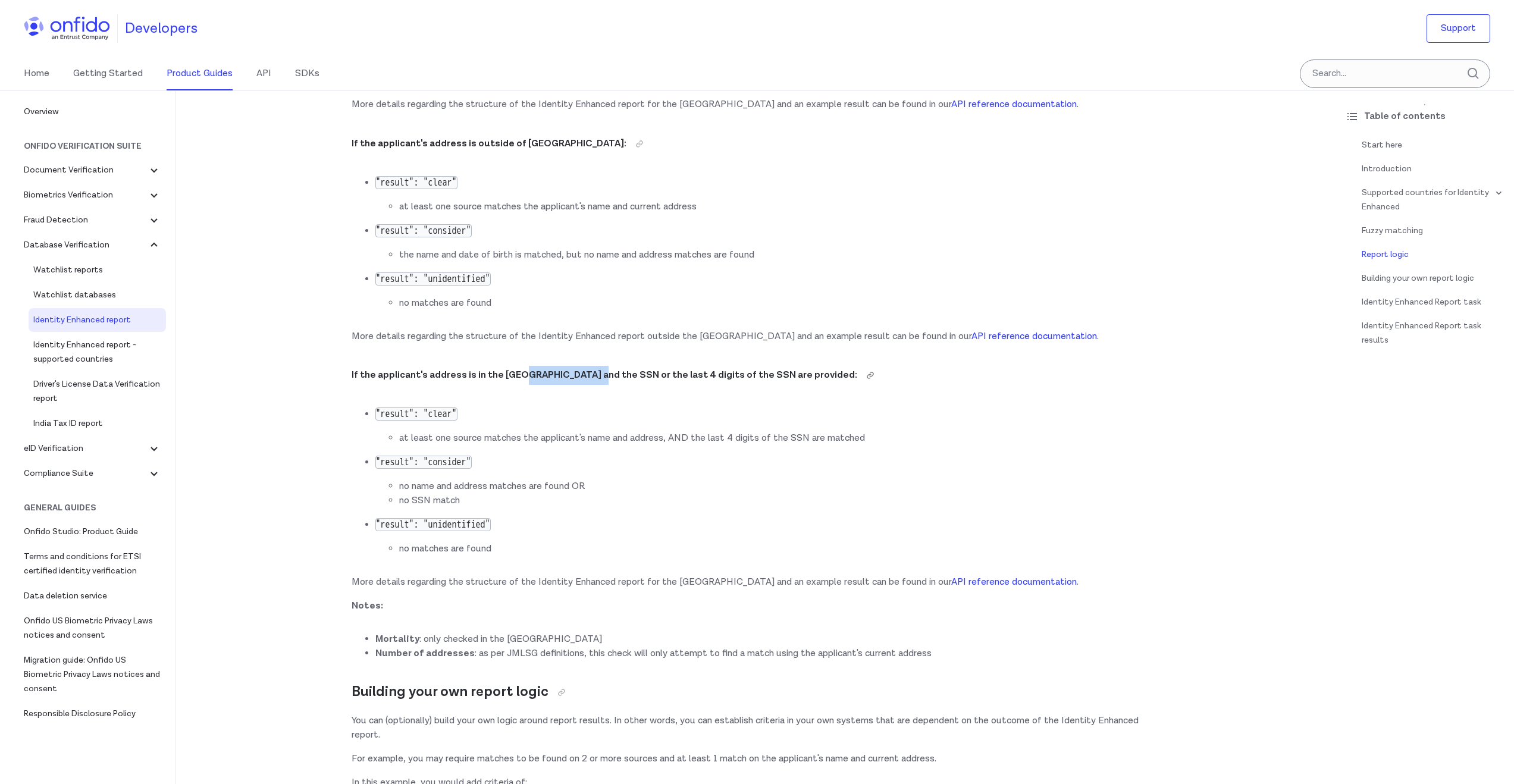 drag, startPoint x: 520, startPoint y: 376, endPoint x: 586, endPoint y: 374, distance: 66.030296 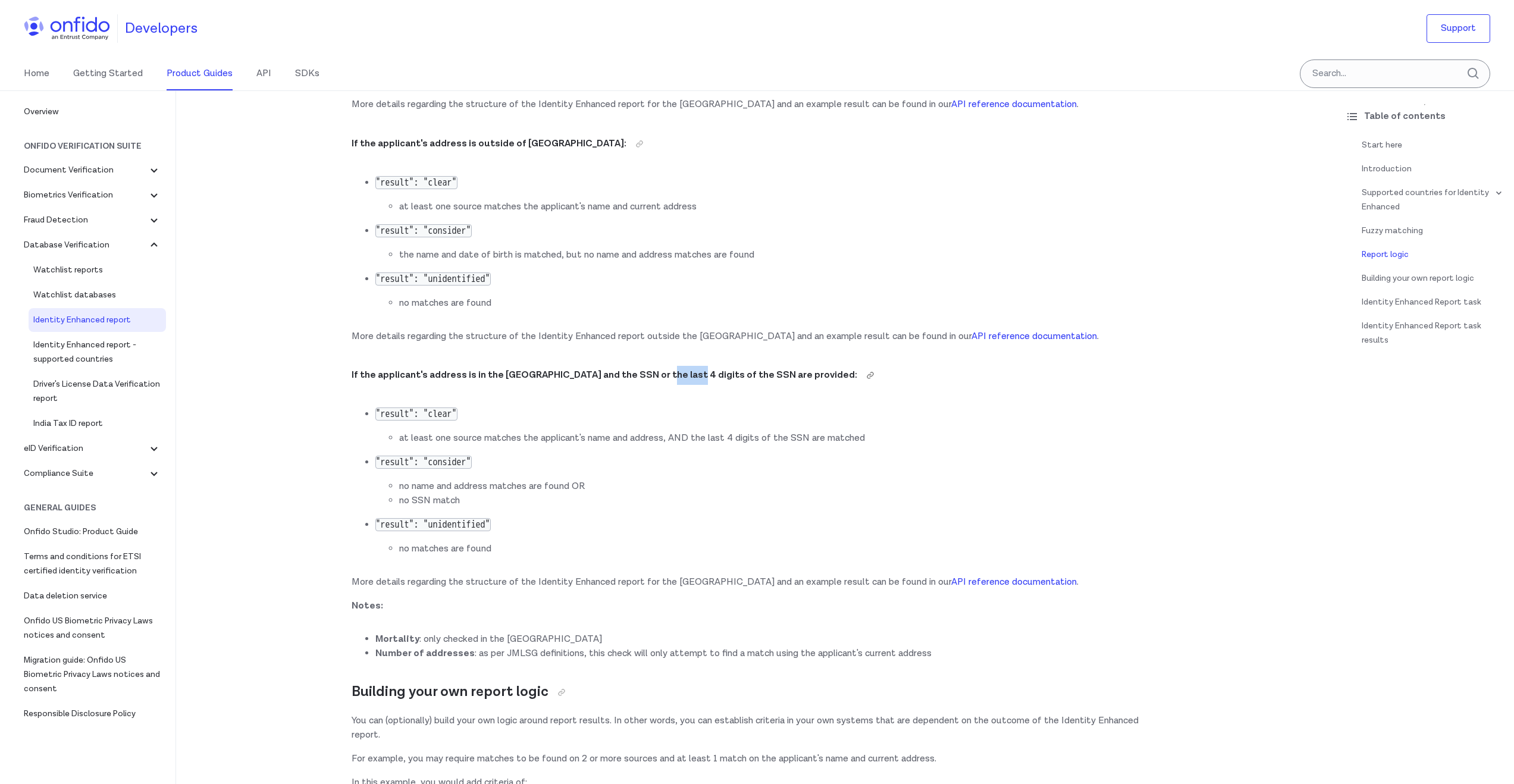 drag, startPoint x: 651, startPoint y: 375, endPoint x: 681, endPoint y: 376, distance: 30.02 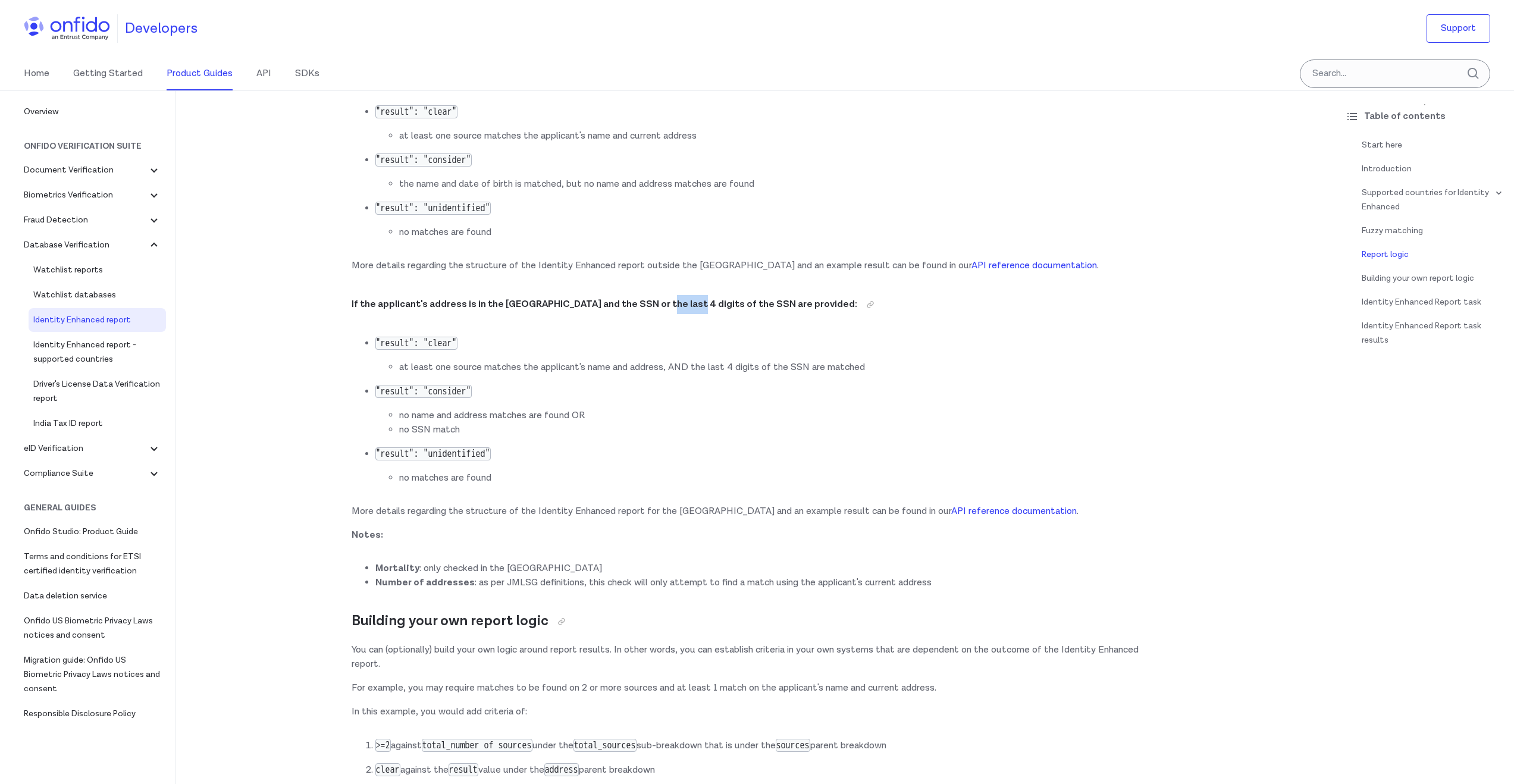 scroll, scrollTop: 1682, scrollLeft: 0, axis: vertical 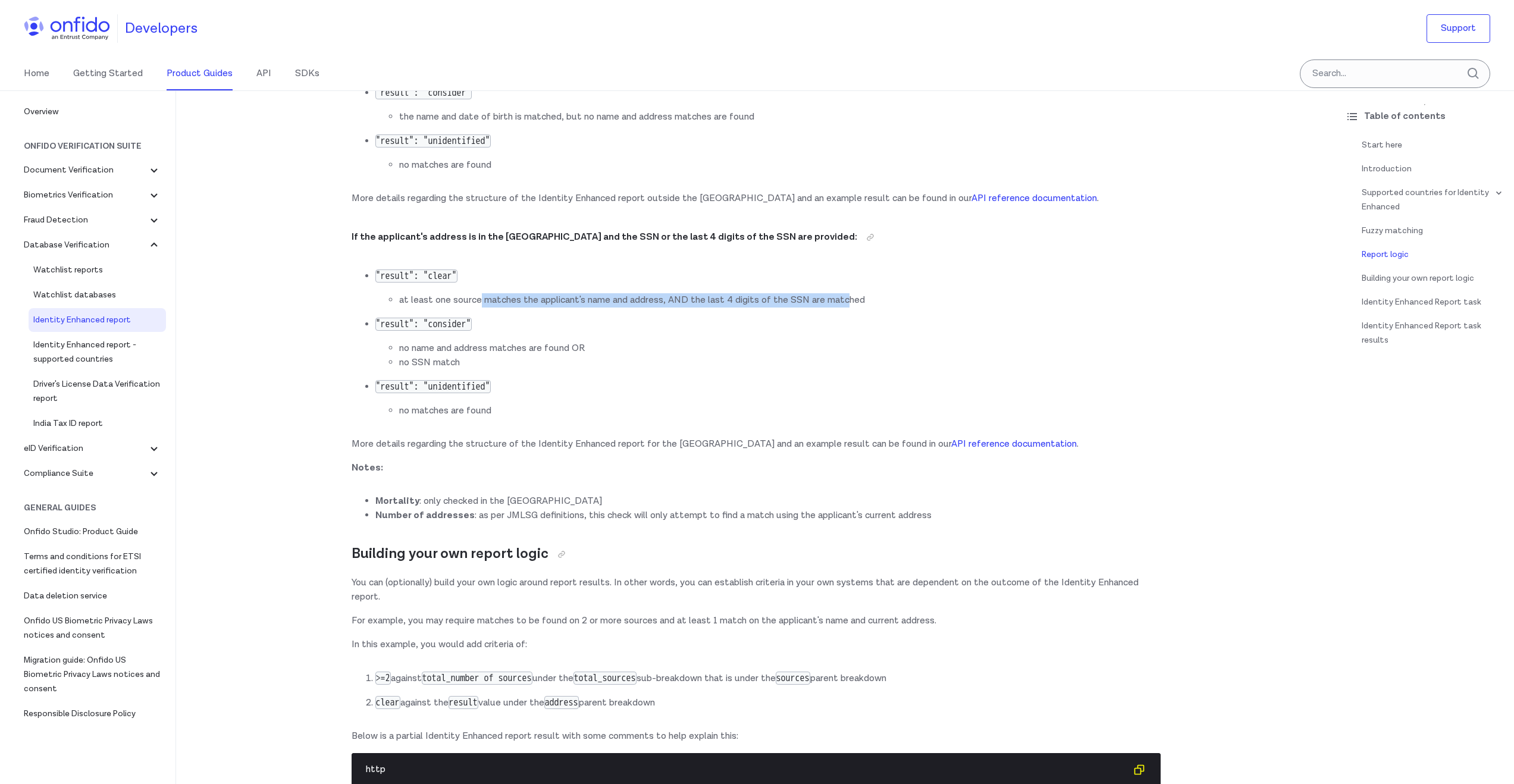 drag, startPoint x: 500, startPoint y: 299, endPoint x: 848, endPoint y: 301, distance: 348.0057 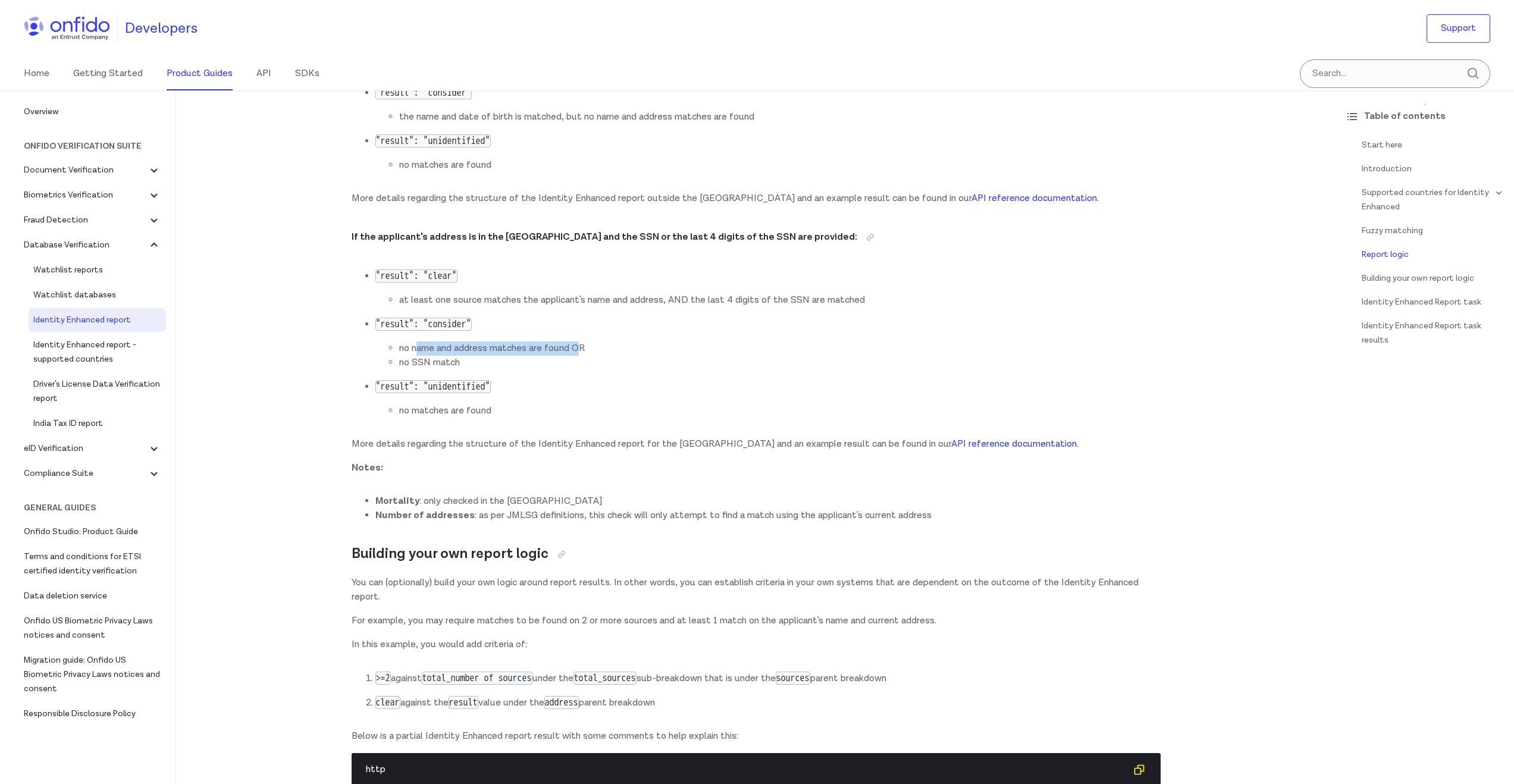 drag, startPoint x: 416, startPoint y: 353, endPoint x: 584, endPoint y: 347, distance: 168.1071 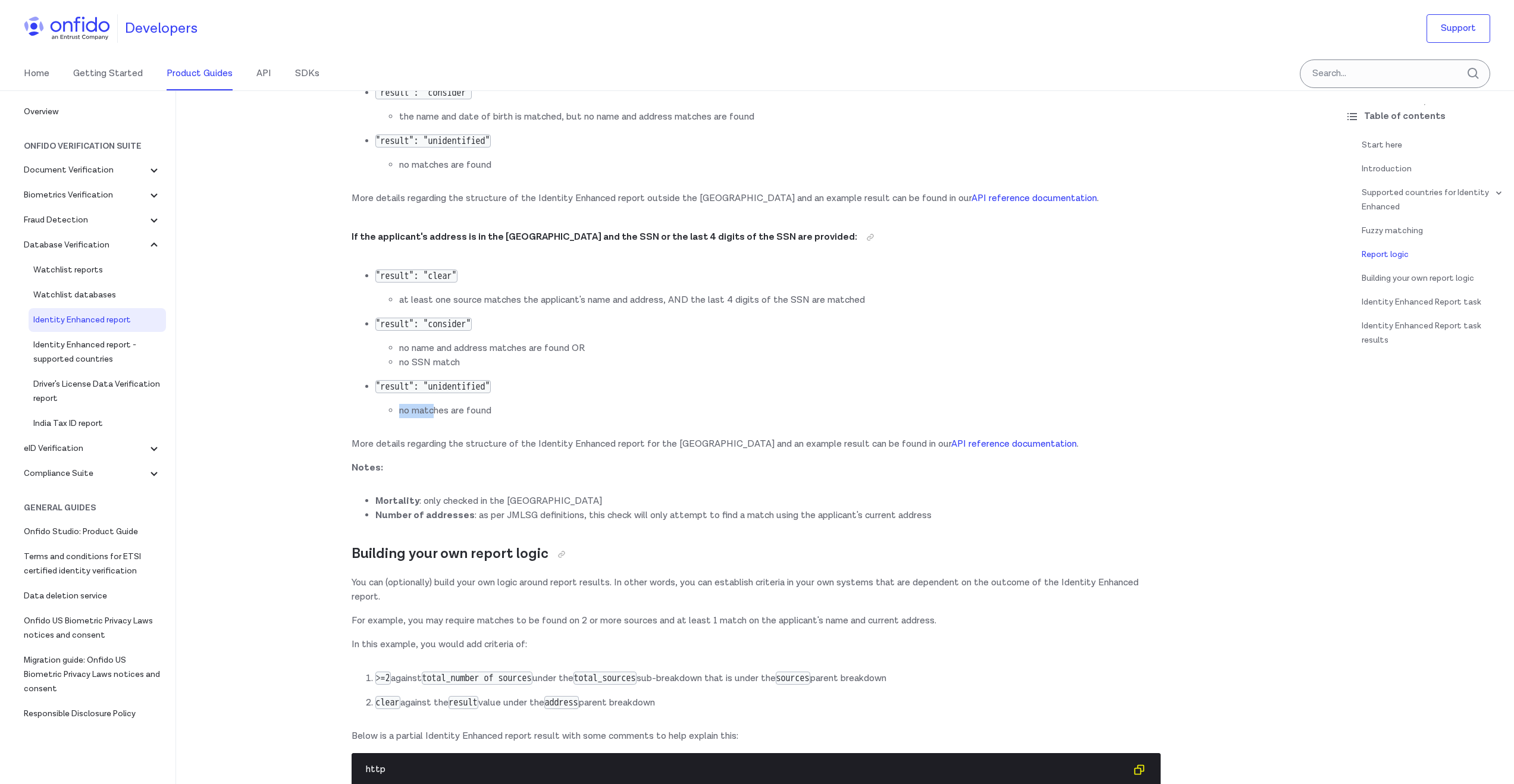 click on ""result": "unidentified"
no matches are found" at bounding box center [768, 399] 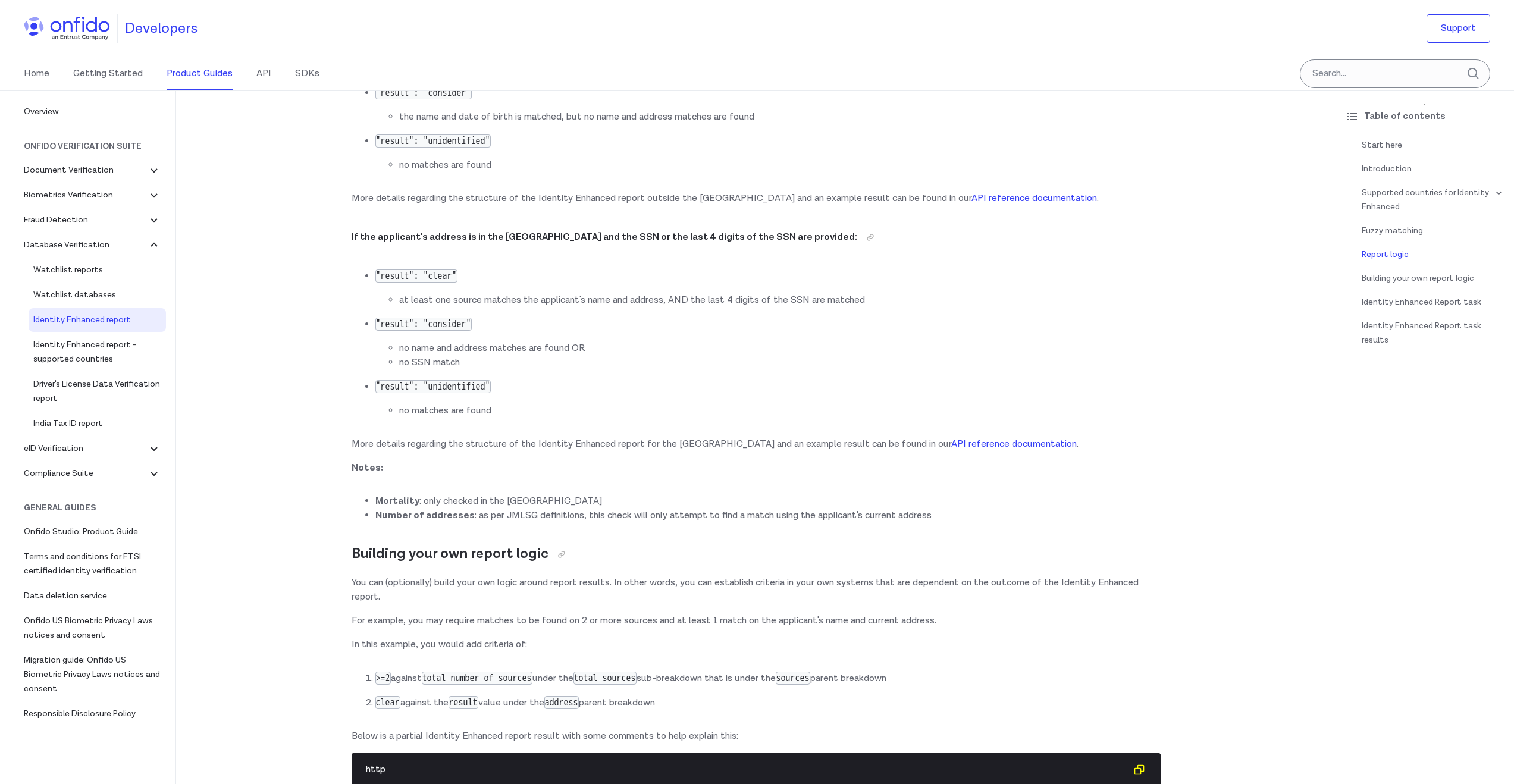 drag, startPoint x: 456, startPoint y: 341, endPoint x: 593, endPoint y: 333, distance: 137.23338 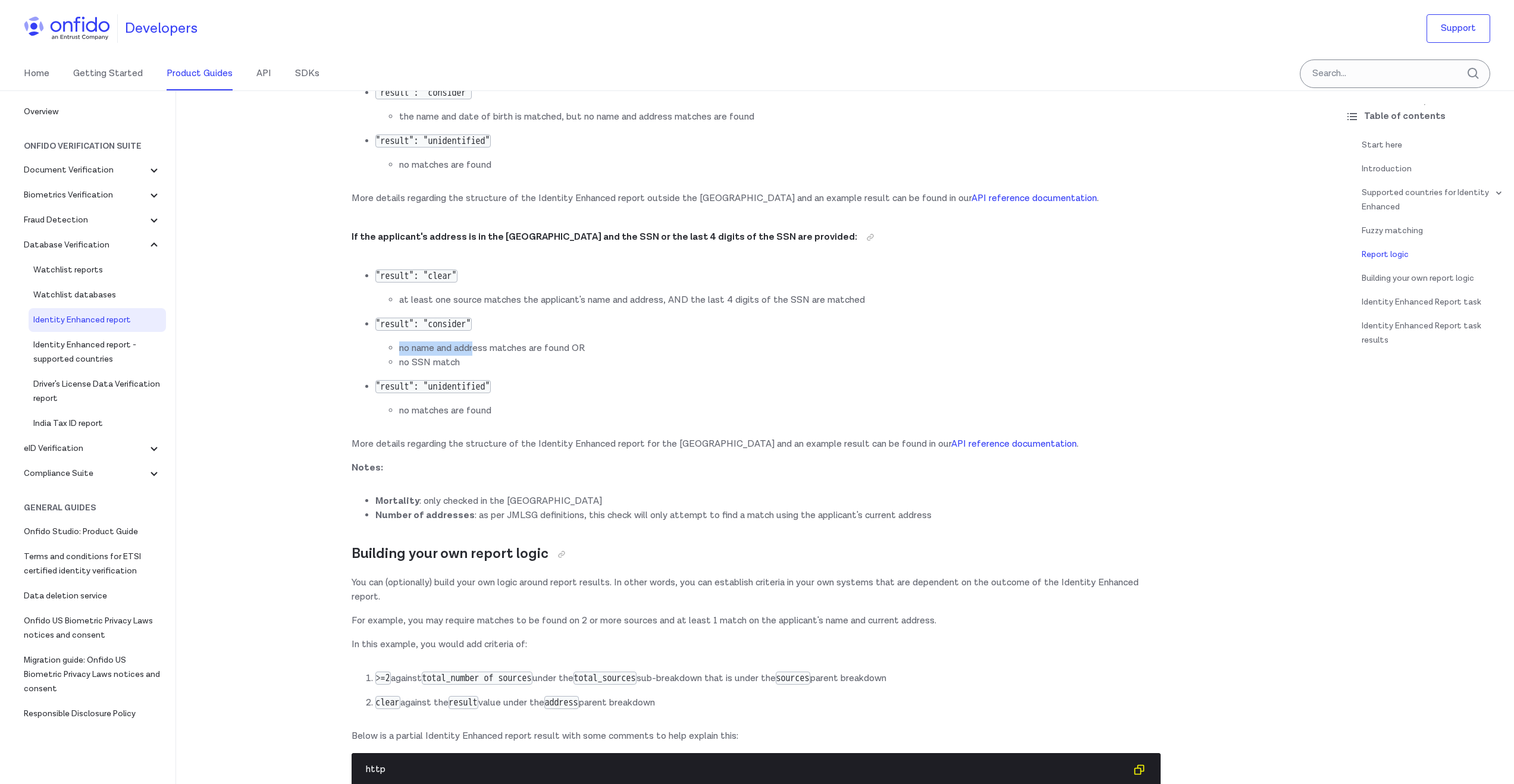 drag, startPoint x: 572, startPoint y: 343, endPoint x: 584, endPoint y: 341, distance: 12.16553 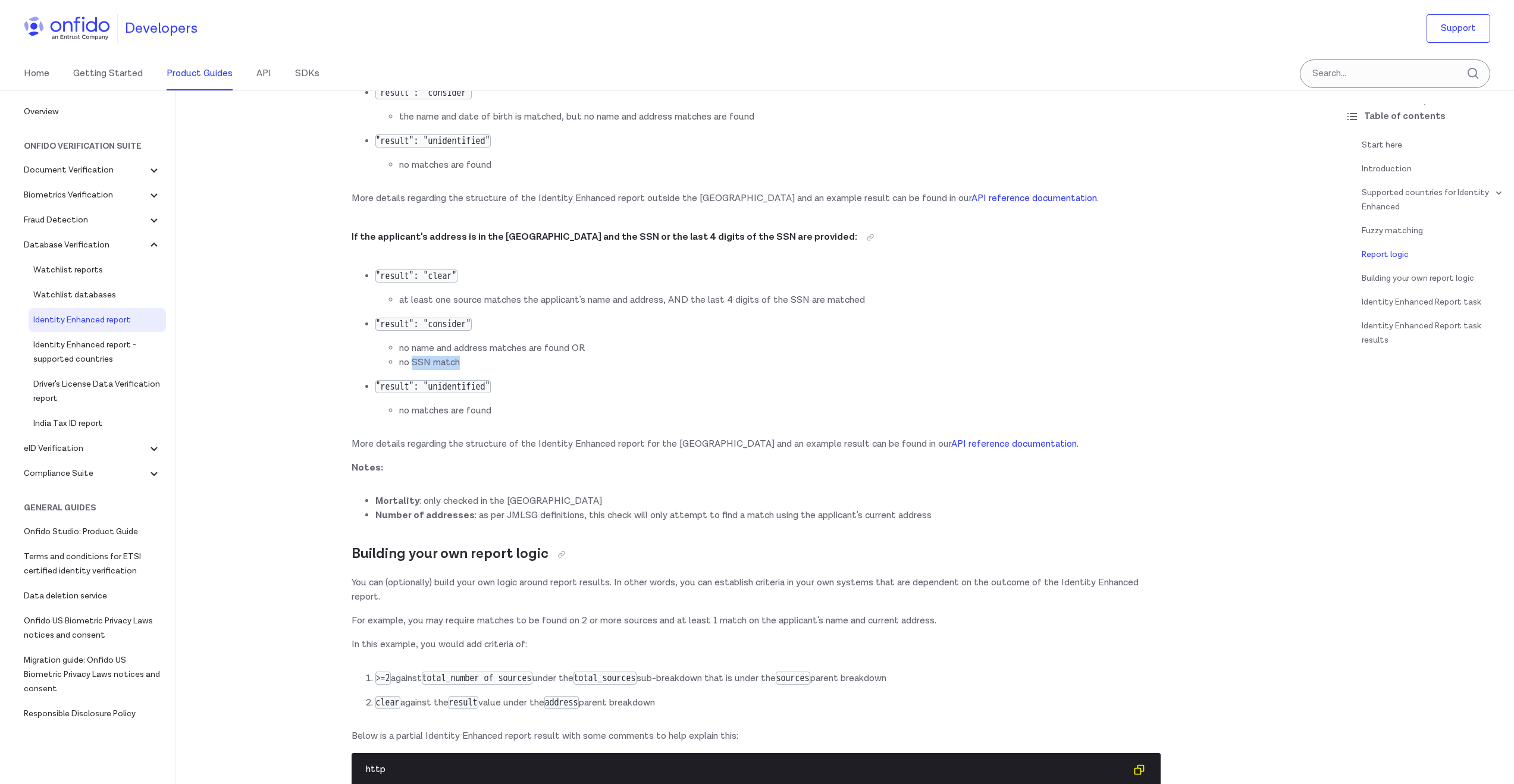click on "no SSN match" at bounding box center [780, 363] 